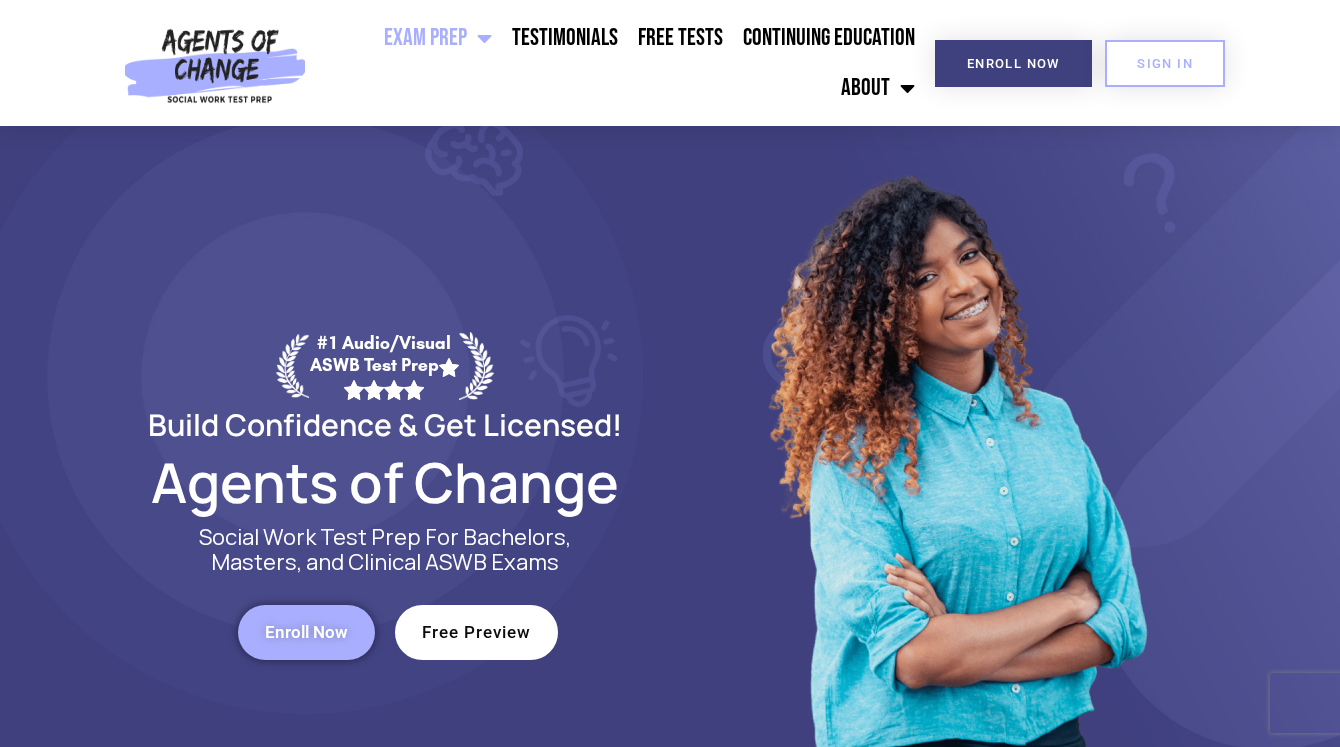 scroll, scrollTop: 0, scrollLeft: 0, axis: both 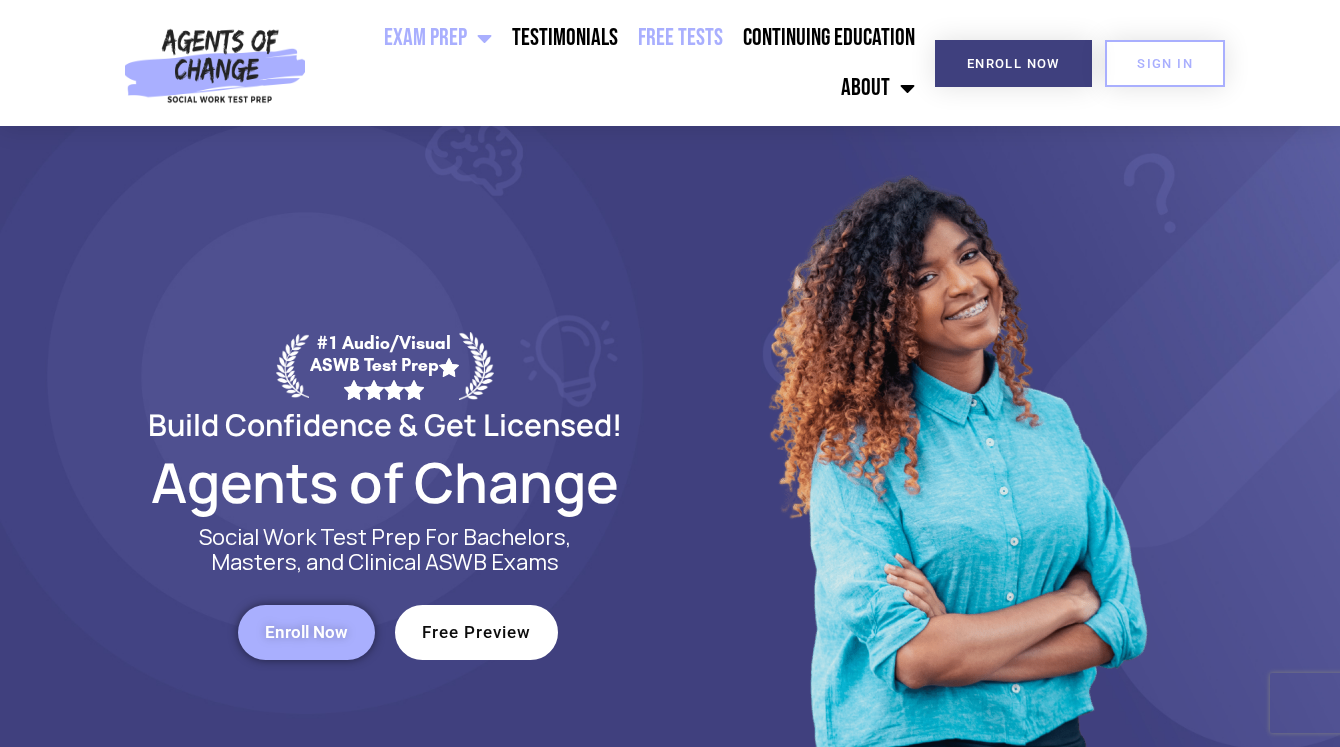 click on "Free Tests" 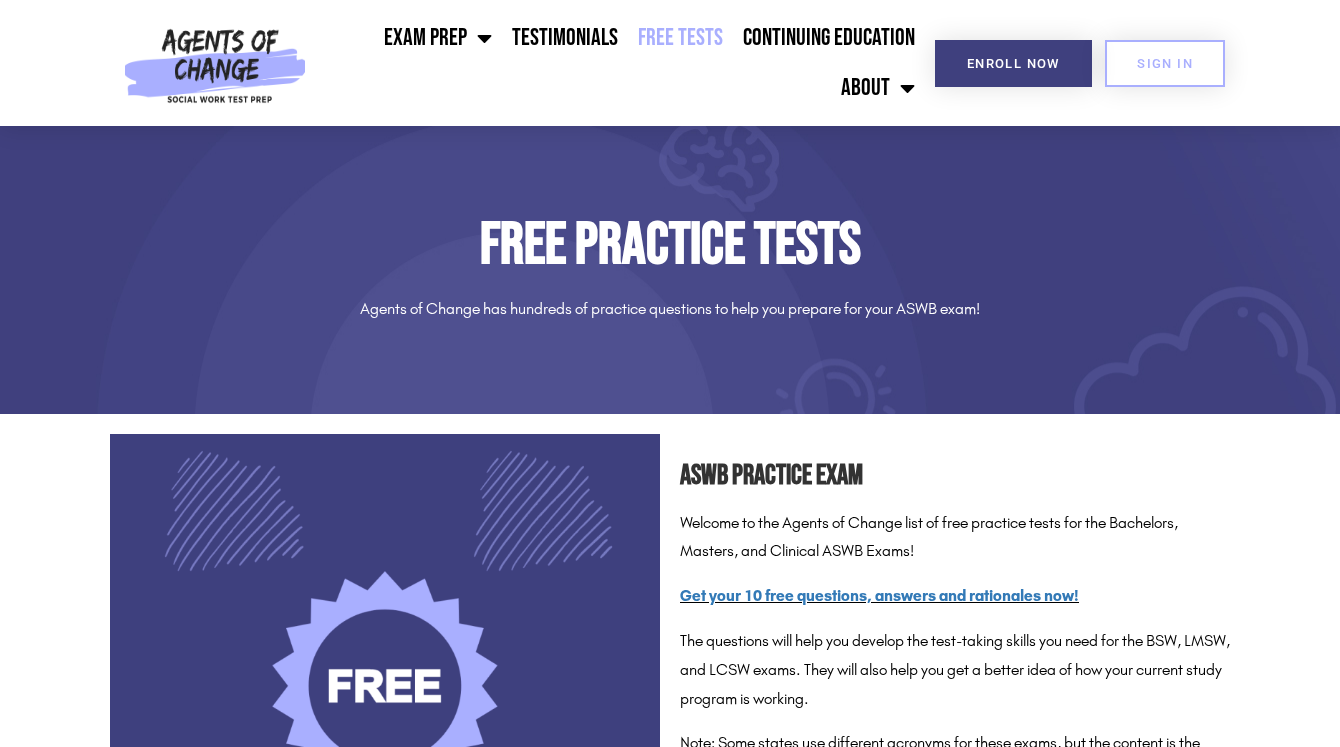 scroll, scrollTop: 0, scrollLeft: 0, axis: both 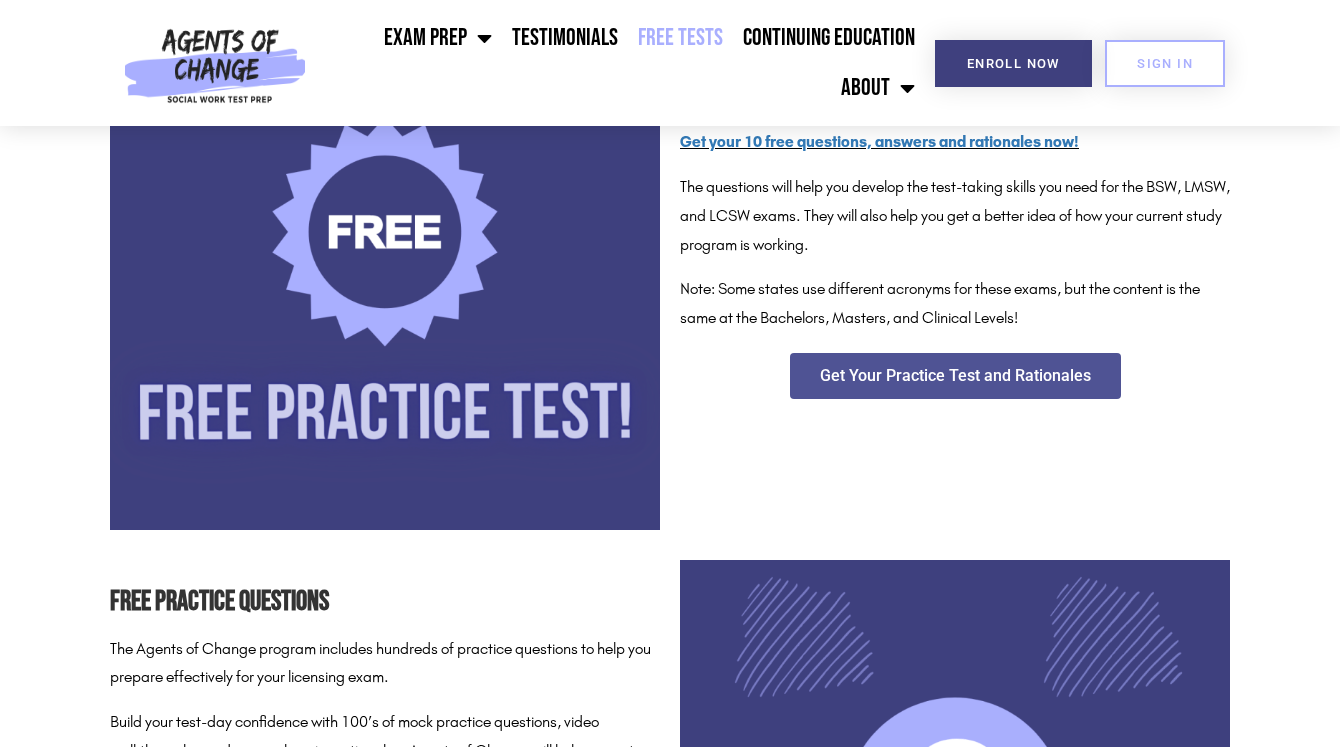 click at bounding box center (385, 255) 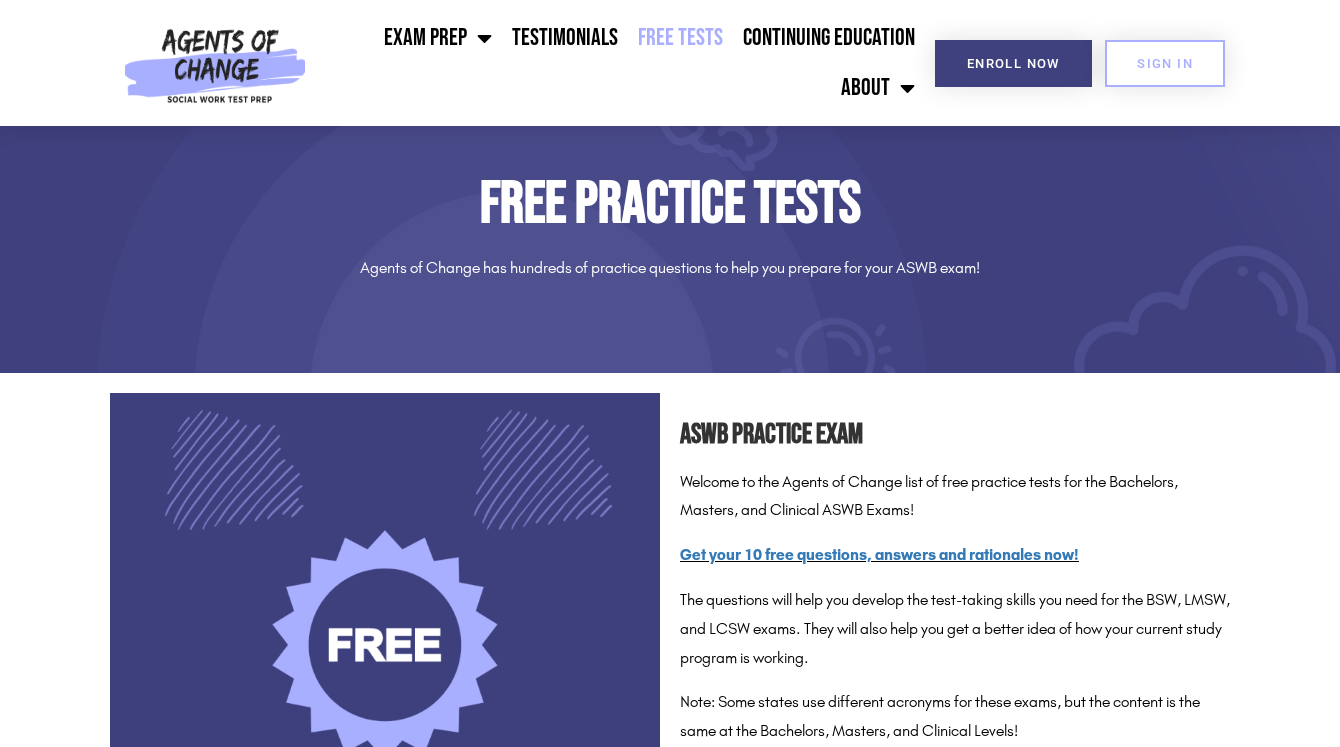 scroll, scrollTop: 0, scrollLeft: 0, axis: both 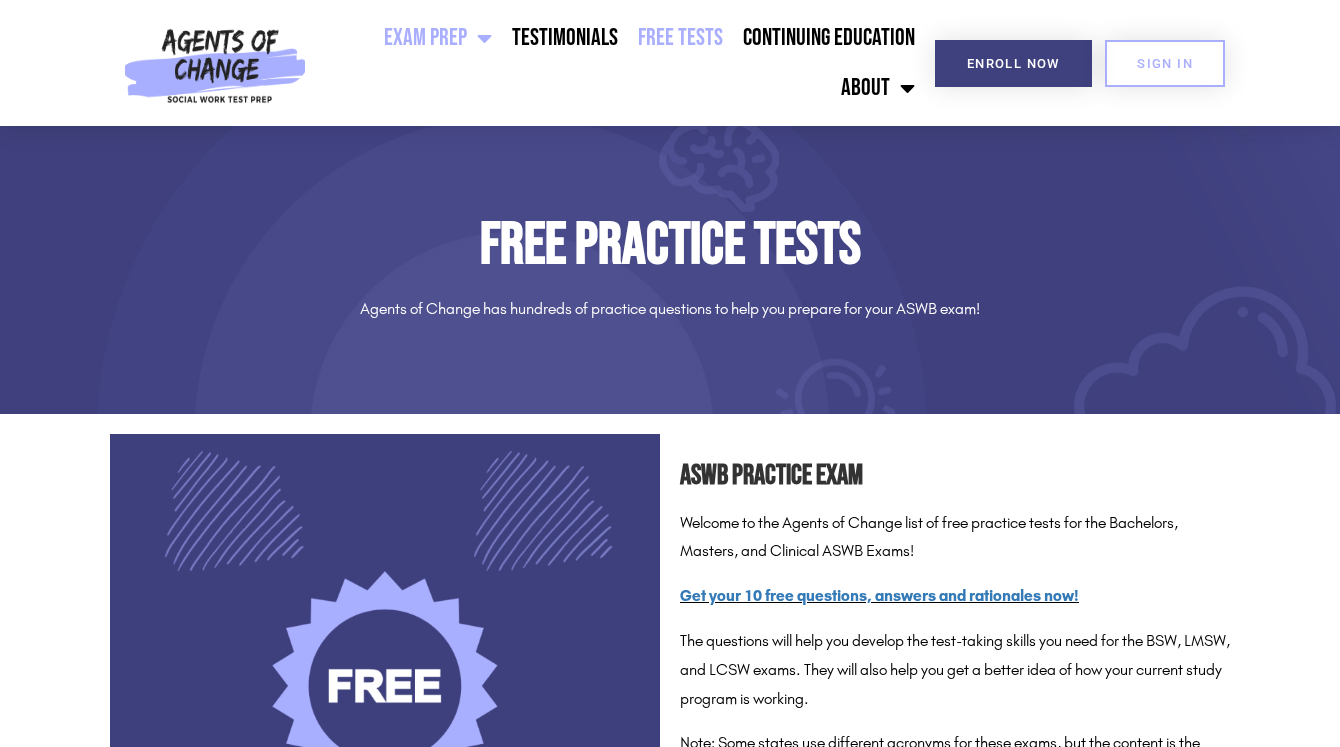 click on "Exam Prep" 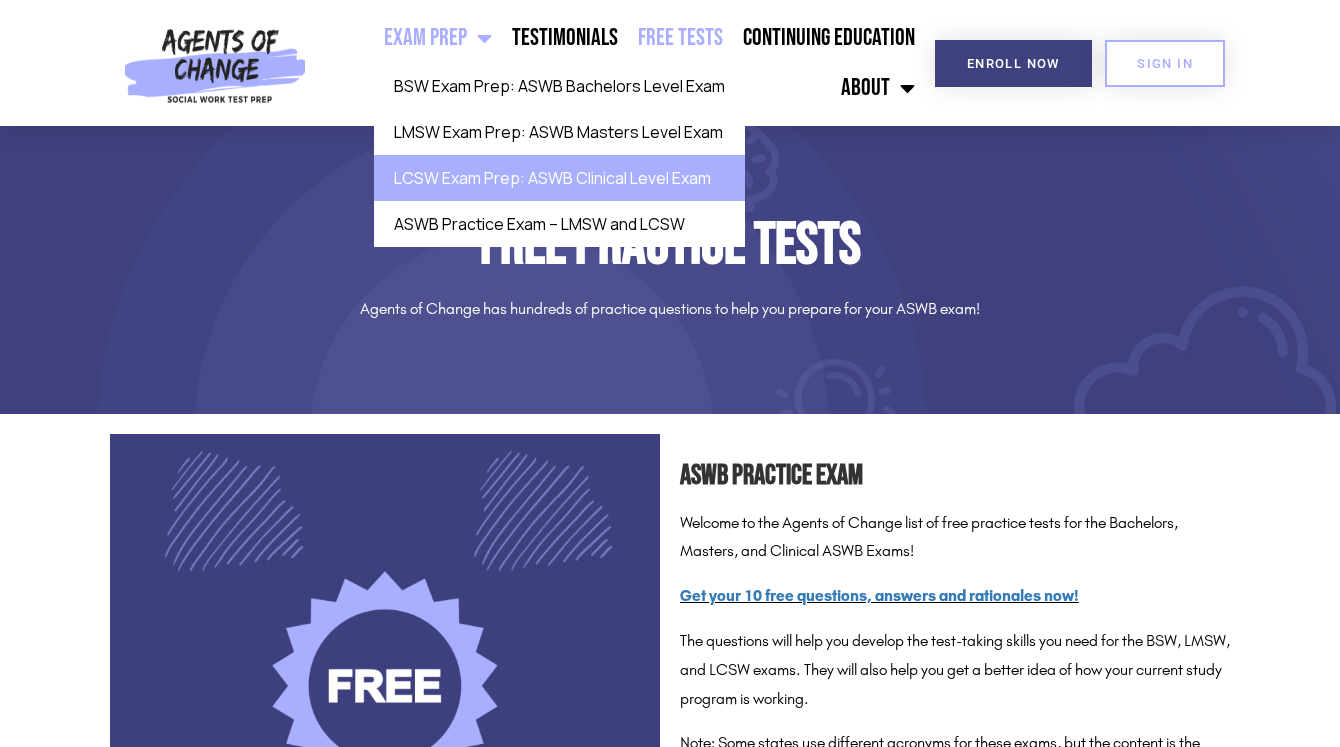 click on "LCSW Exam Prep: ASWB Clinical Level Exam" 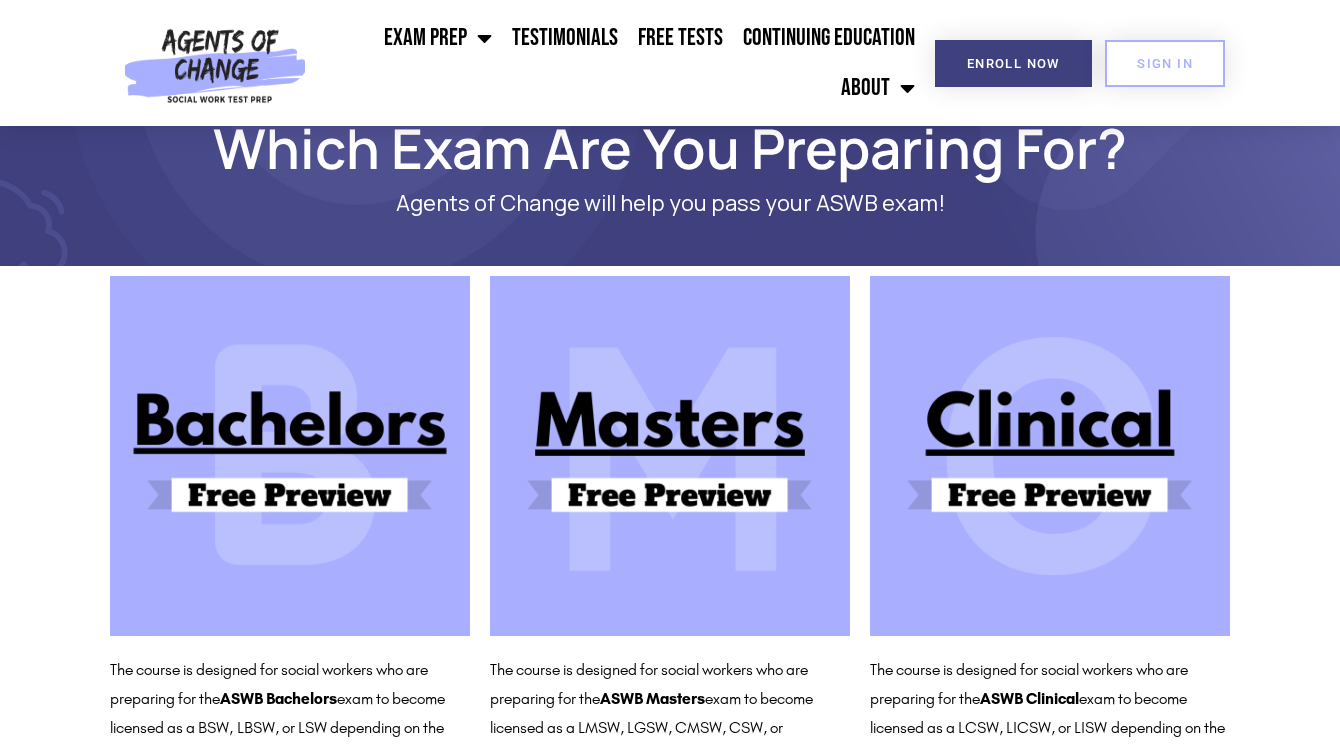 scroll, scrollTop: 52, scrollLeft: 0, axis: vertical 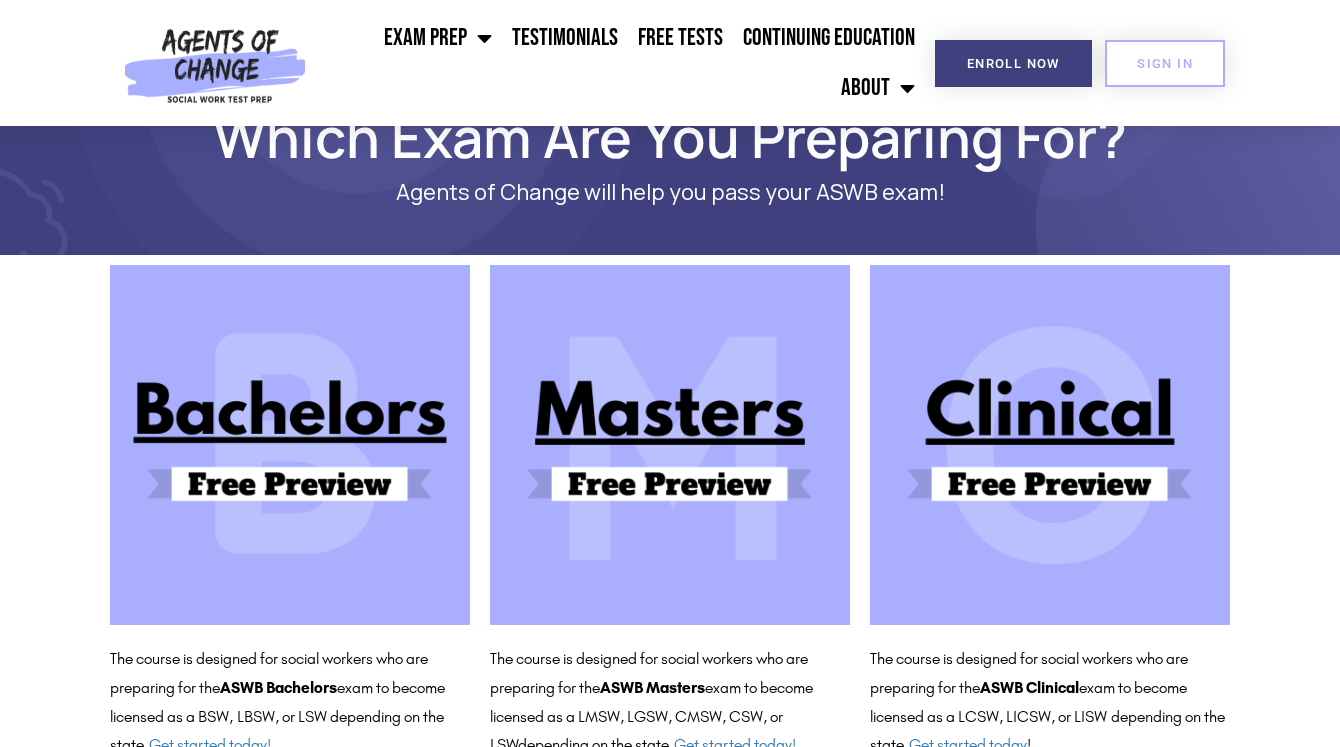 click at bounding box center [1050, 445] 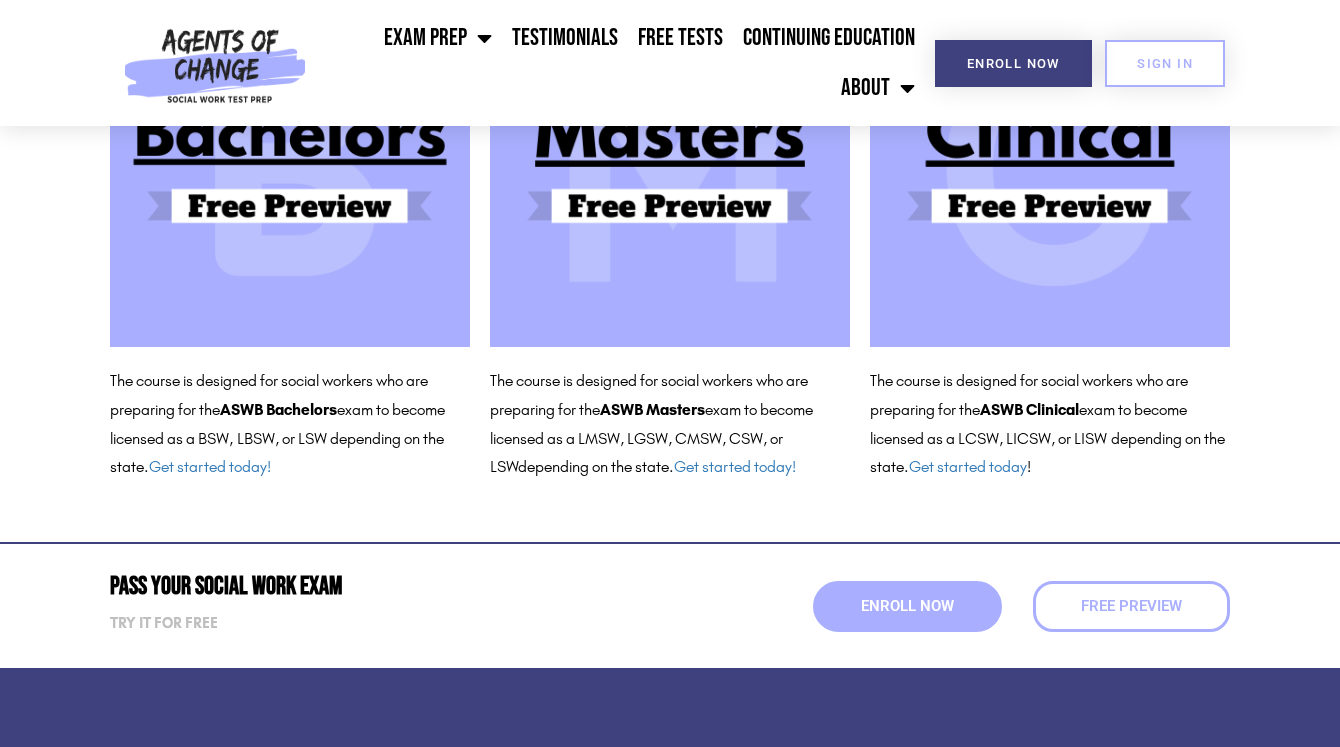 scroll, scrollTop: 345, scrollLeft: 0, axis: vertical 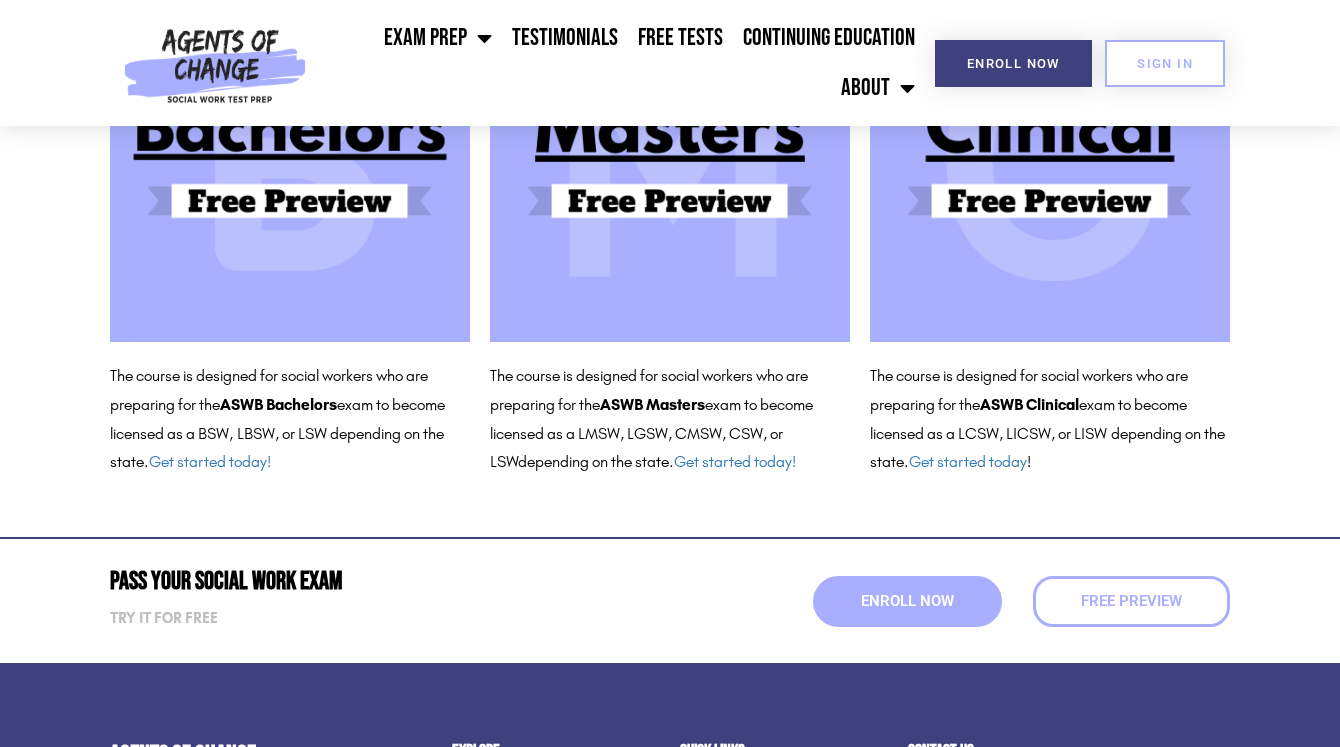click on "The course is designed for social workers who are preparing for the  ASWB Clinical  exam to become licensed as a LCSW, LICSW, or LISW   depending on the [STATE] .  Get started today !" at bounding box center (1050, 419) 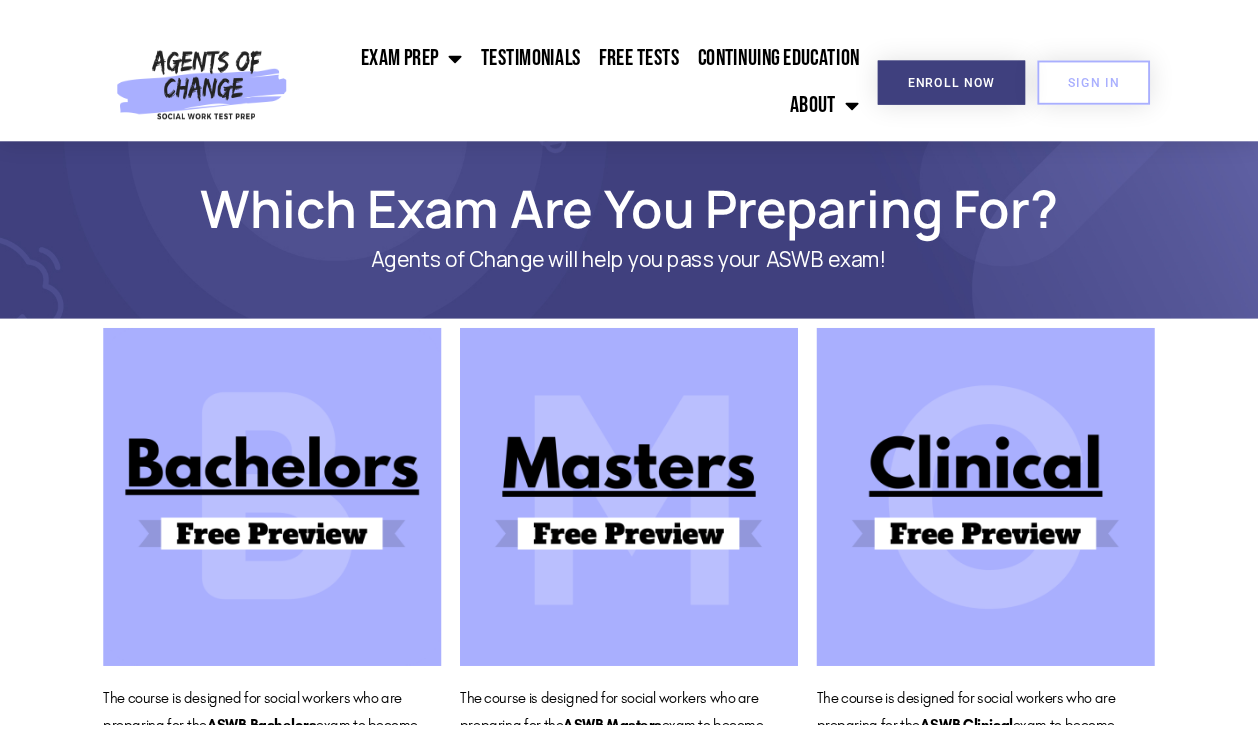 scroll, scrollTop: 0, scrollLeft: 0, axis: both 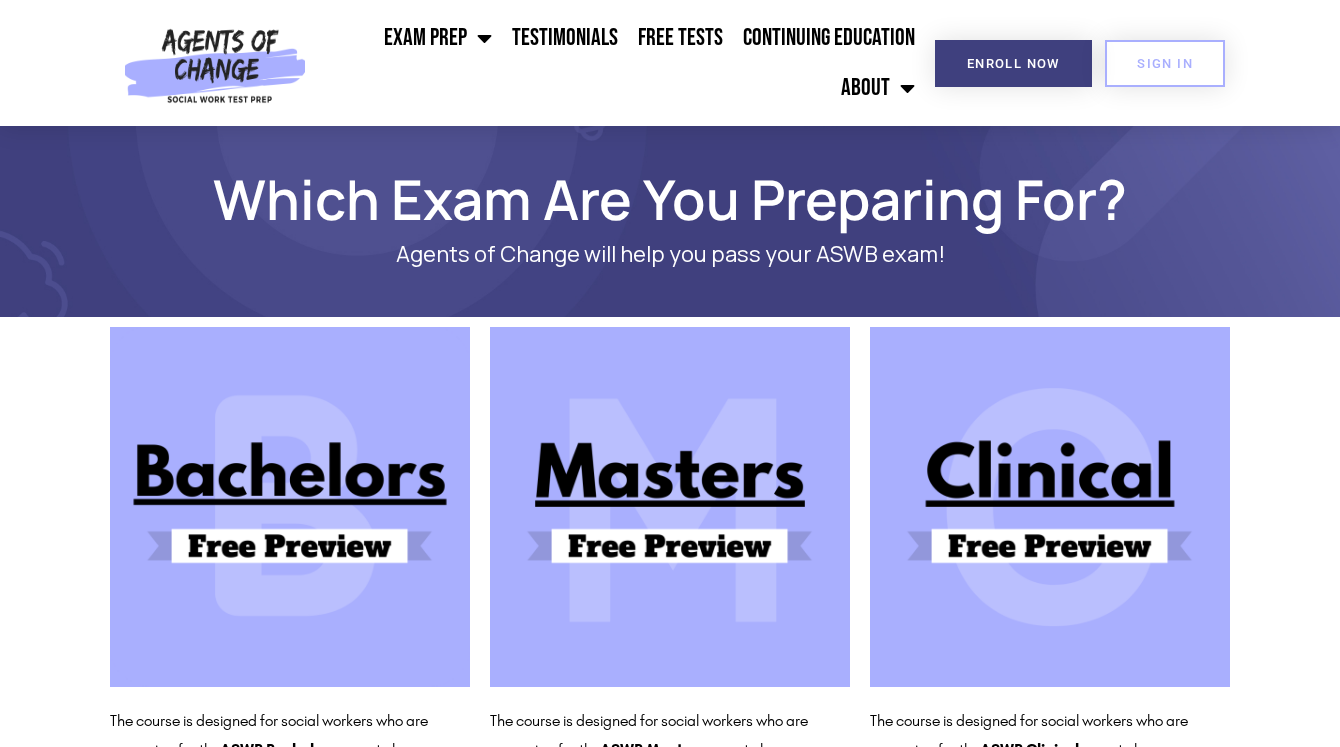 click on "The course is designed for social workers who are preparing for the  ASWB Bachelors  exam to become licensed as a BSW, LBSW, or LSW depending on the state.  Get started today!
The course is designed for social workers who are preparing for the  ASWB Masters  exam to become licensed as a LMSW, LGSW, CMSW, CSW, or LSW  depending on the state.  Get started today!
ASWB Clinical   depending on the state .  Get started today" at bounding box center (670, 574) 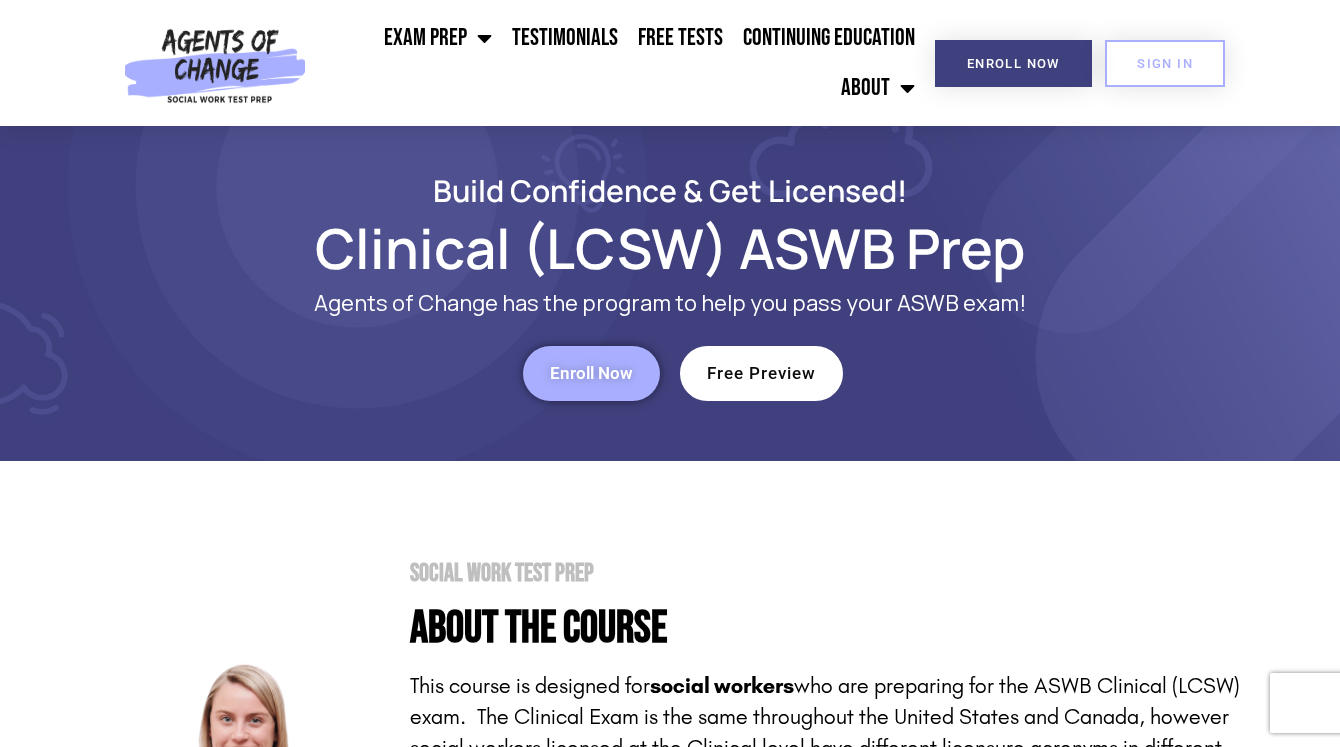 scroll, scrollTop: 0, scrollLeft: 0, axis: both 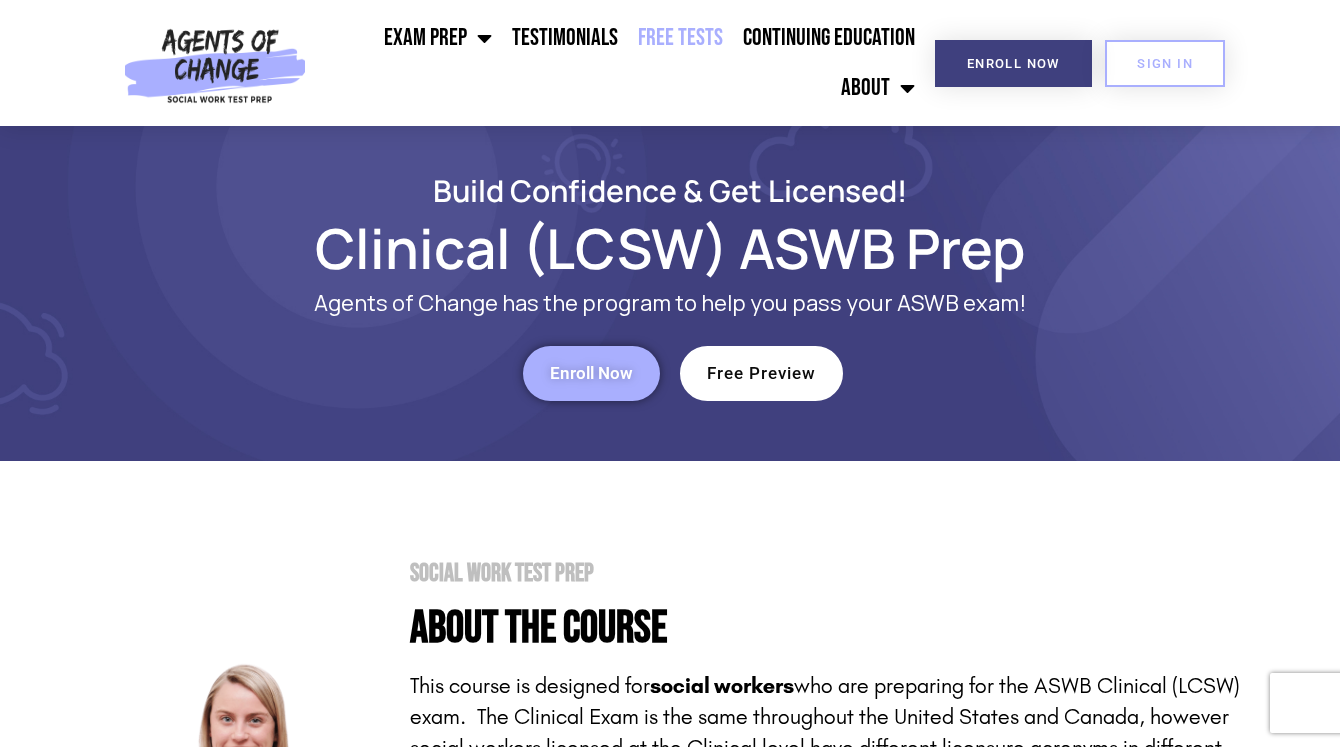 click on "Free Tests" 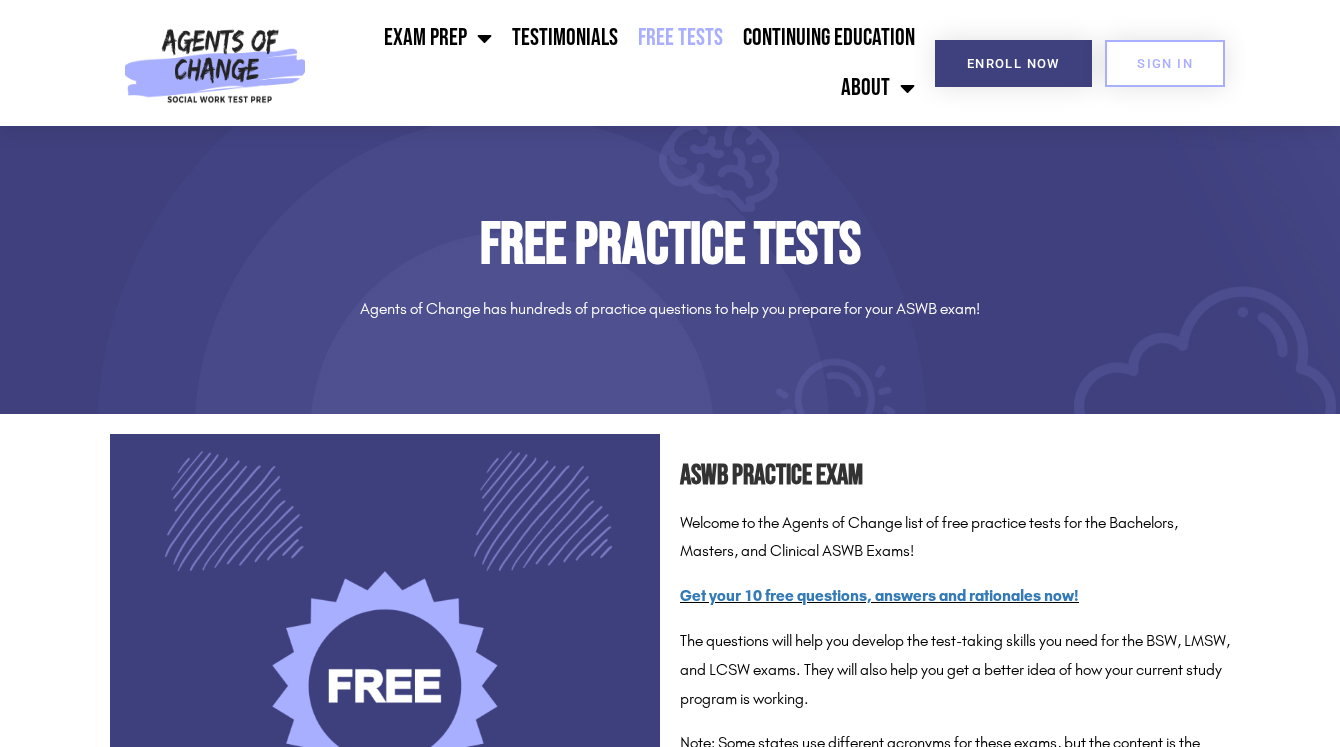 scroll, scrollTop: 0, scrollLeft: 0, axis: both 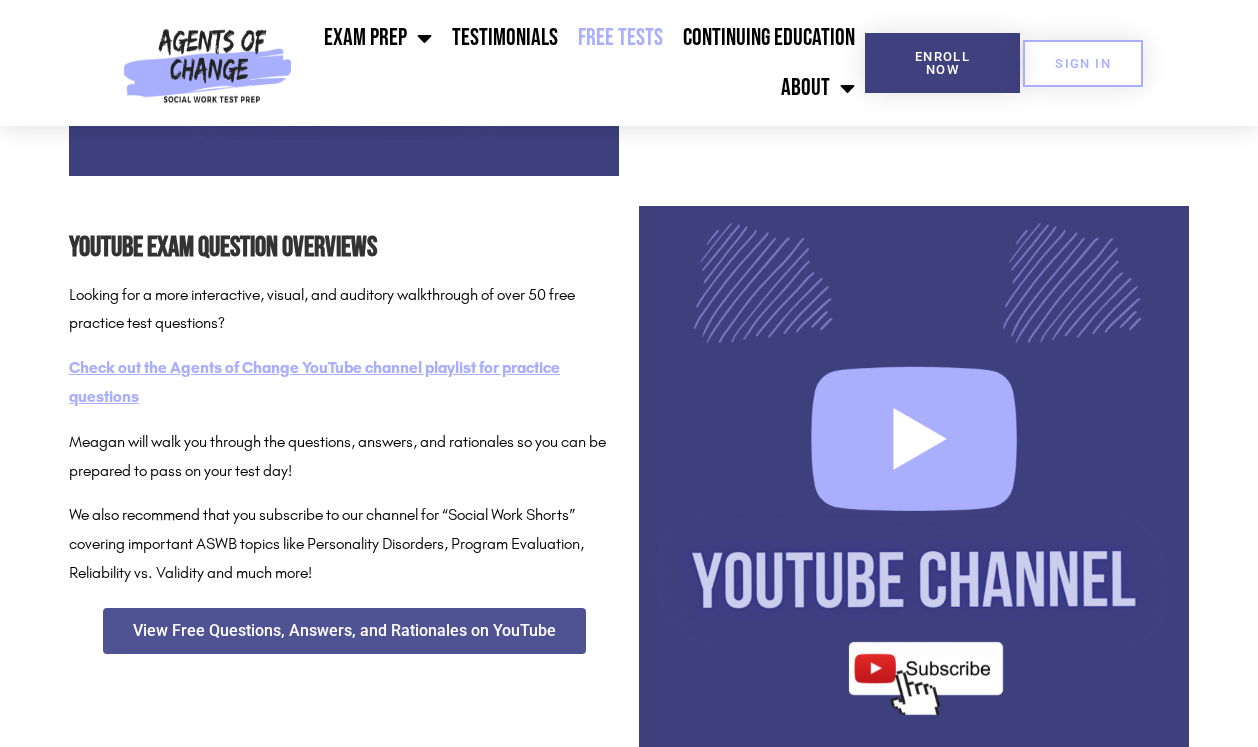 click on "Check out the Agents of Change YouTube channel playlist for practice questions" at bounding box center (314, 382) 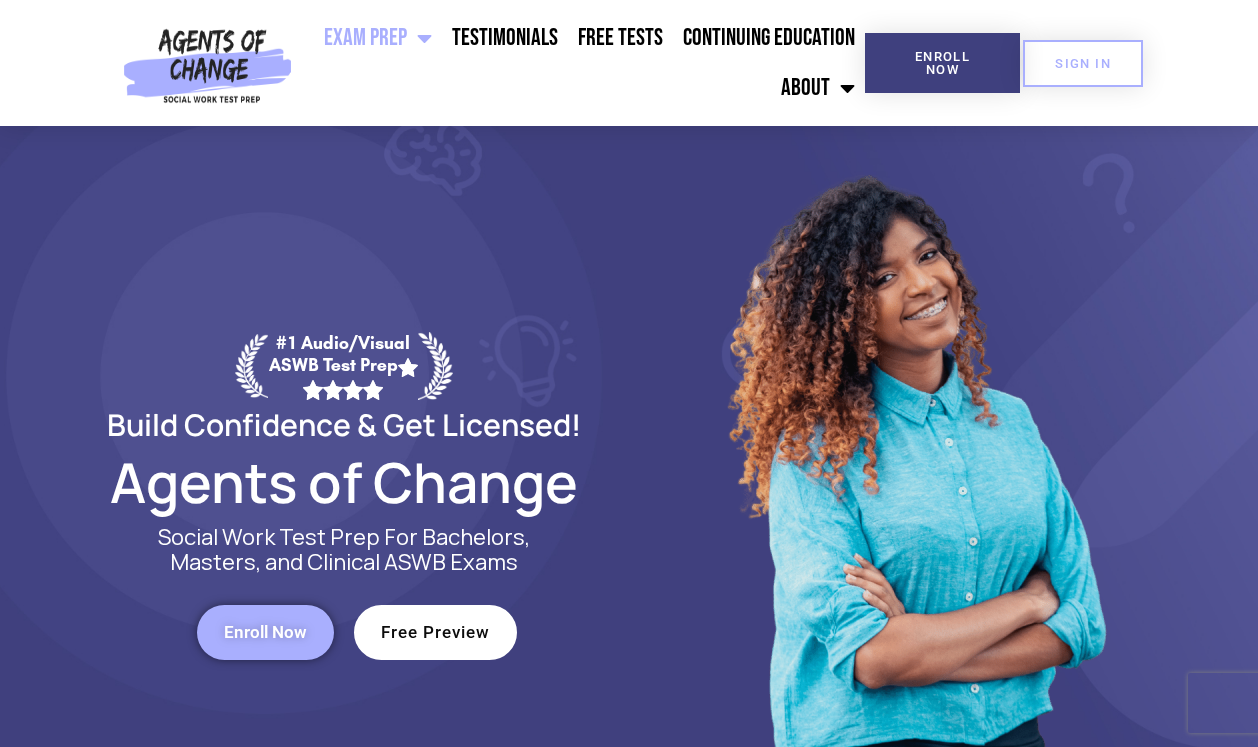 scroll, scrollTop: 0, scrollLeft: 0, axis: both 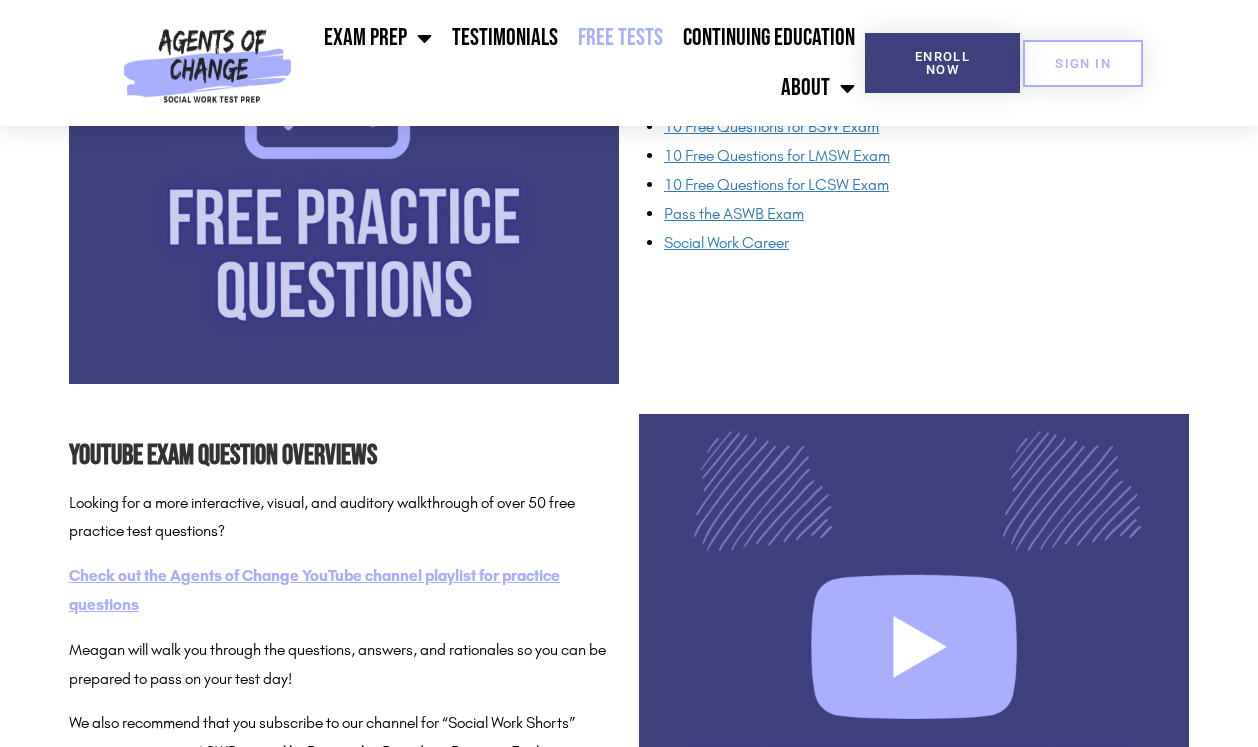 click on "Check out the Agents of Change YouTube channel playlist for practice questions" at bounding box center [314, 590] 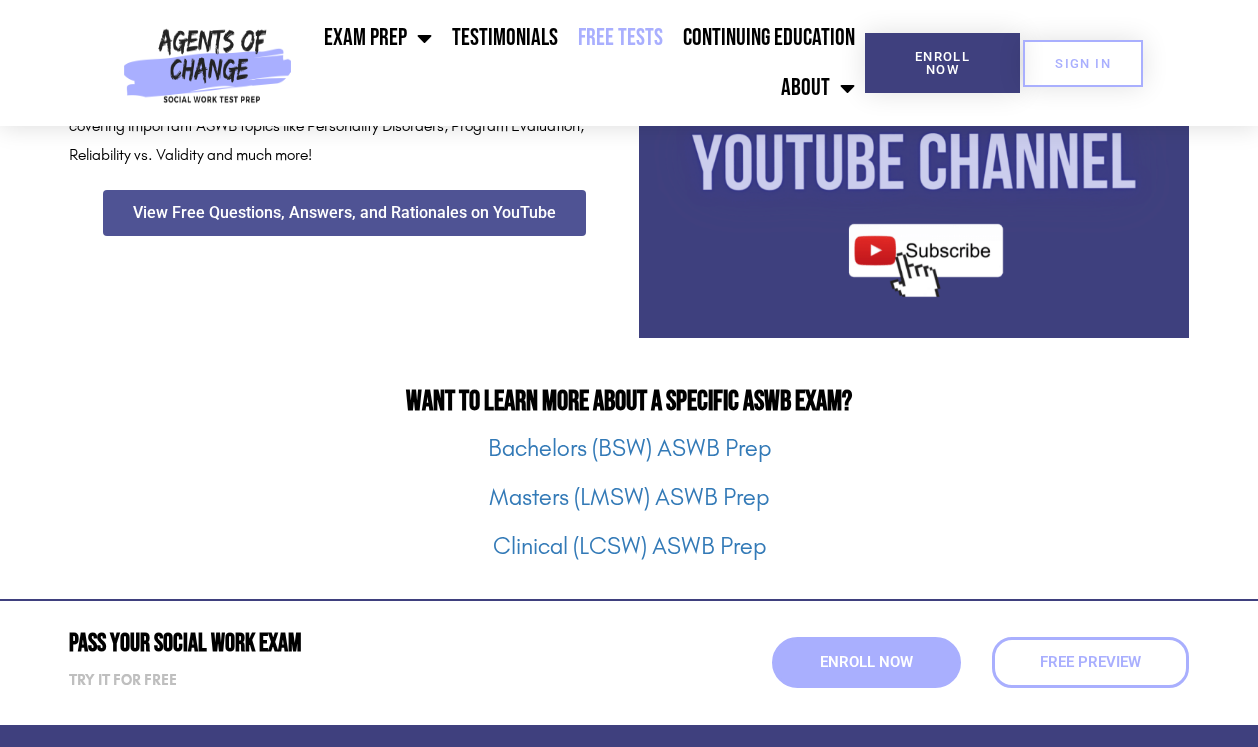 scroll, scrollTop: 2399, scrollLeft: 0, axis: vertical 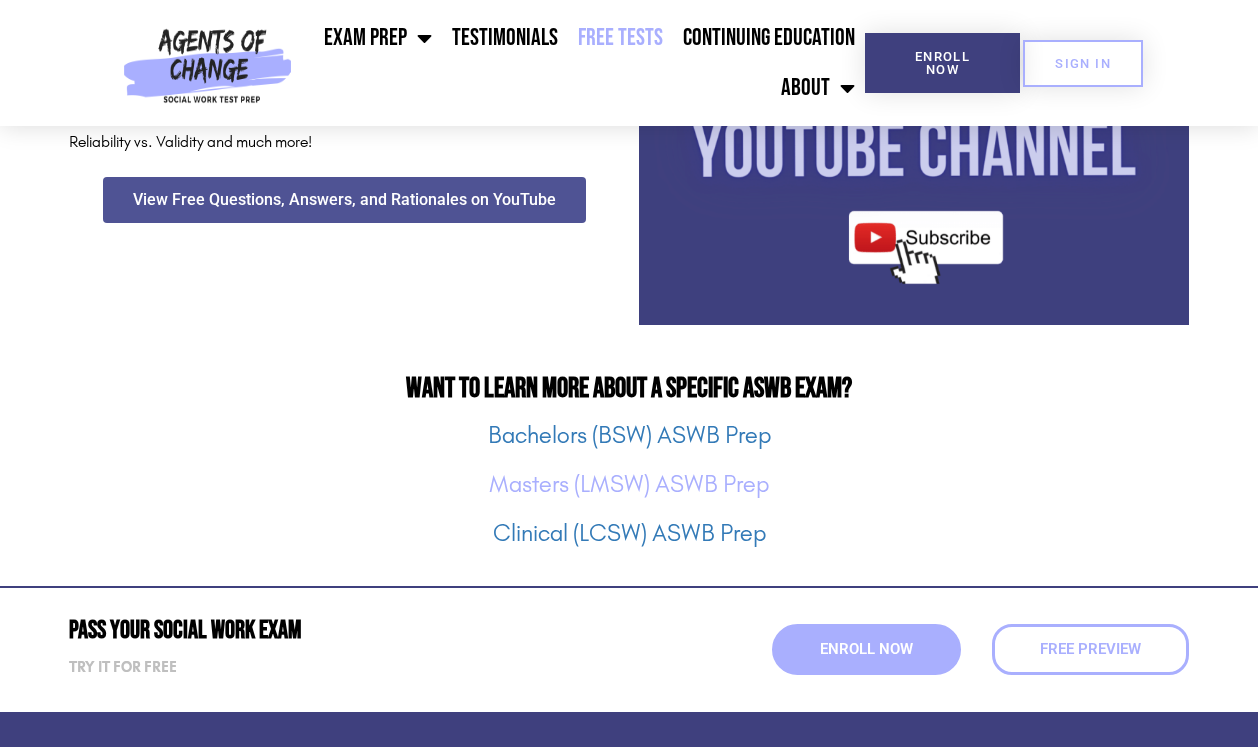 click on "Masters (LMSW) ASWB Prep" at bounding box center (629, 484) 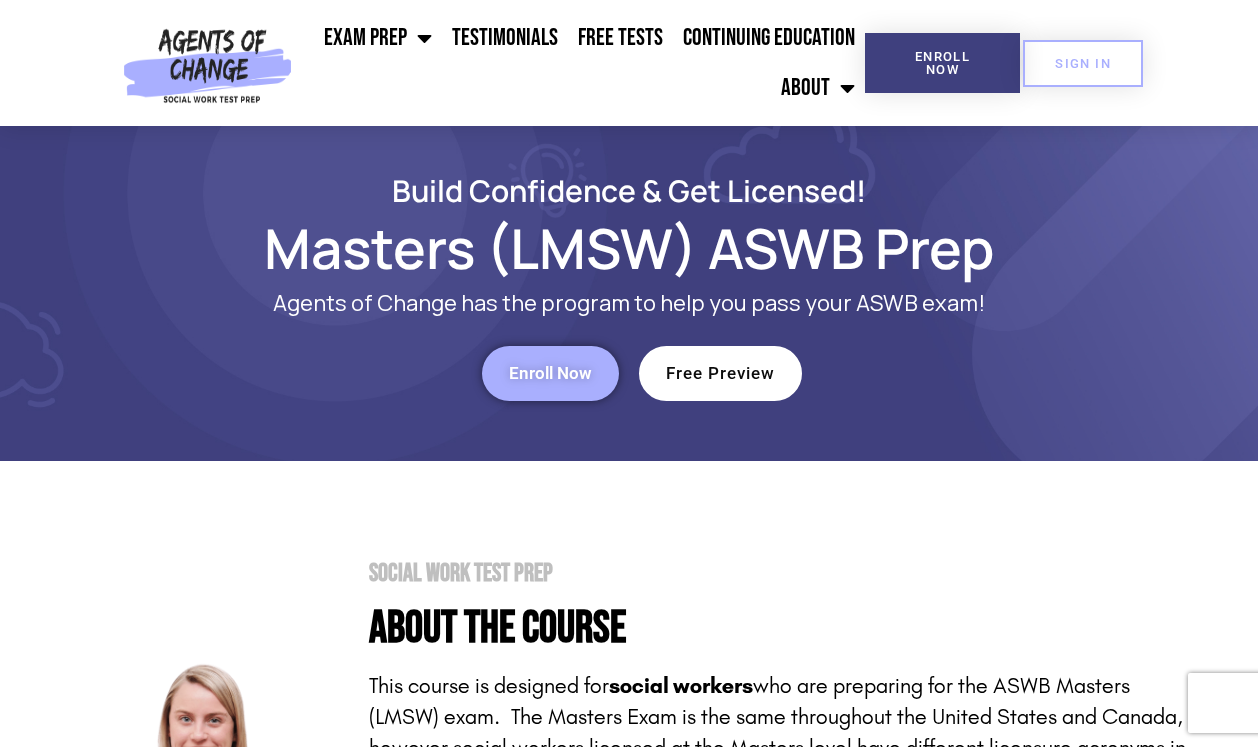 scroll, scrollTop: 78, scrollLeft: 0, axis: vertical 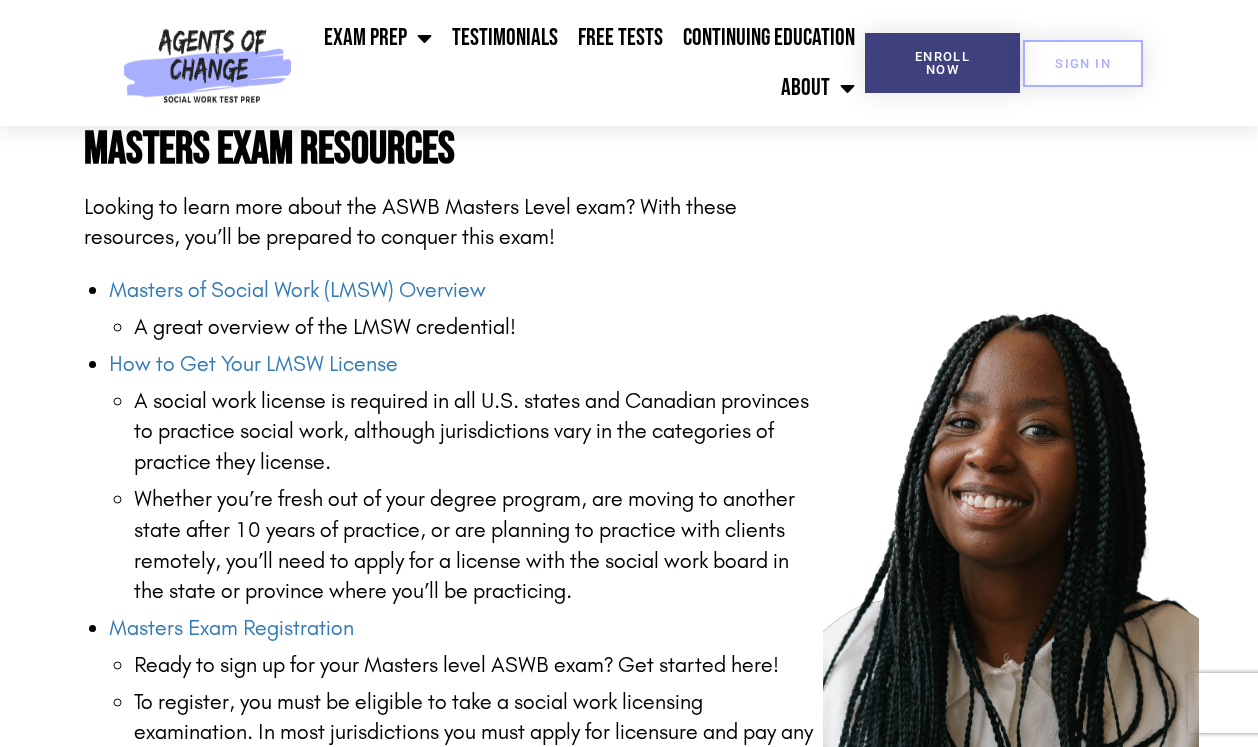 click on "Masters Exam Registration Ready to sign up for your Masters level ASWB exam? Get started here! To register, you must be eligible to take a social work licensing examination. In most jurisdictions you must apply for licensure and pay any required fees to the social work licensing board. The board will notify you of your examination approval. The fee for the Masters exam is currently $230" at bounding box center (466, 730) 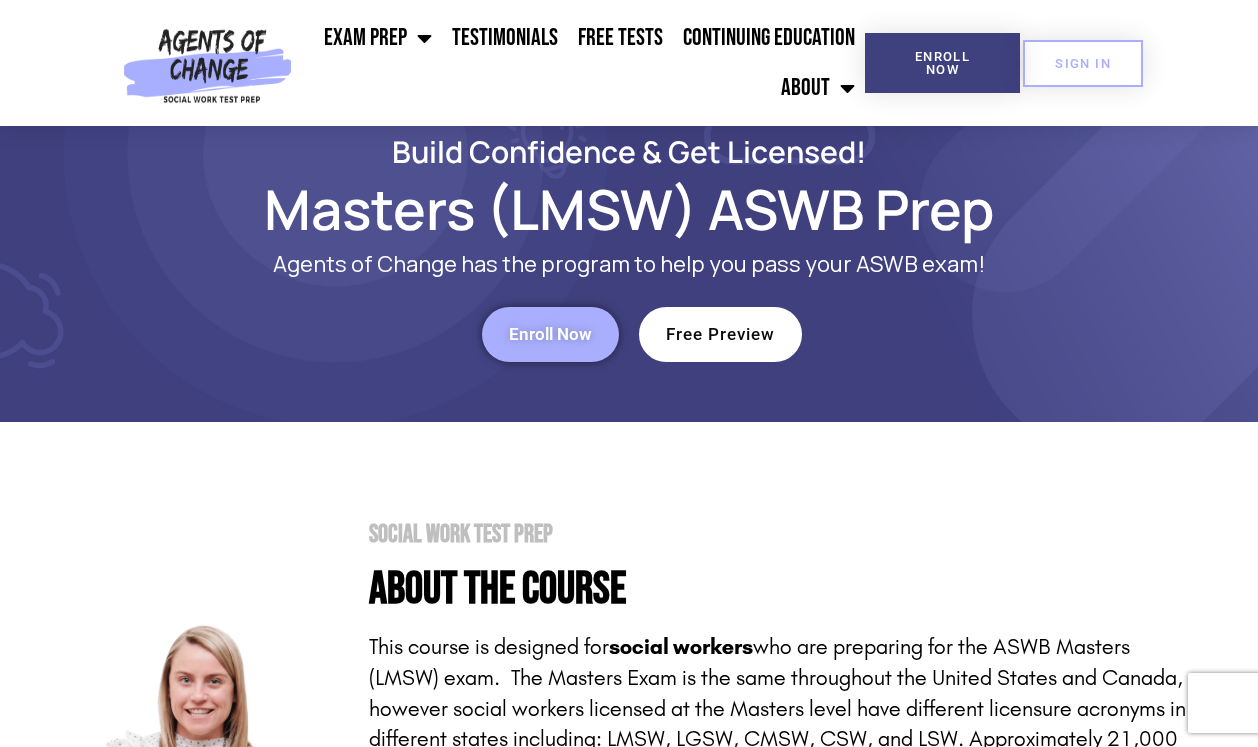 scroll, scrollTop: 0, scrollLeft: 0, axis: both 